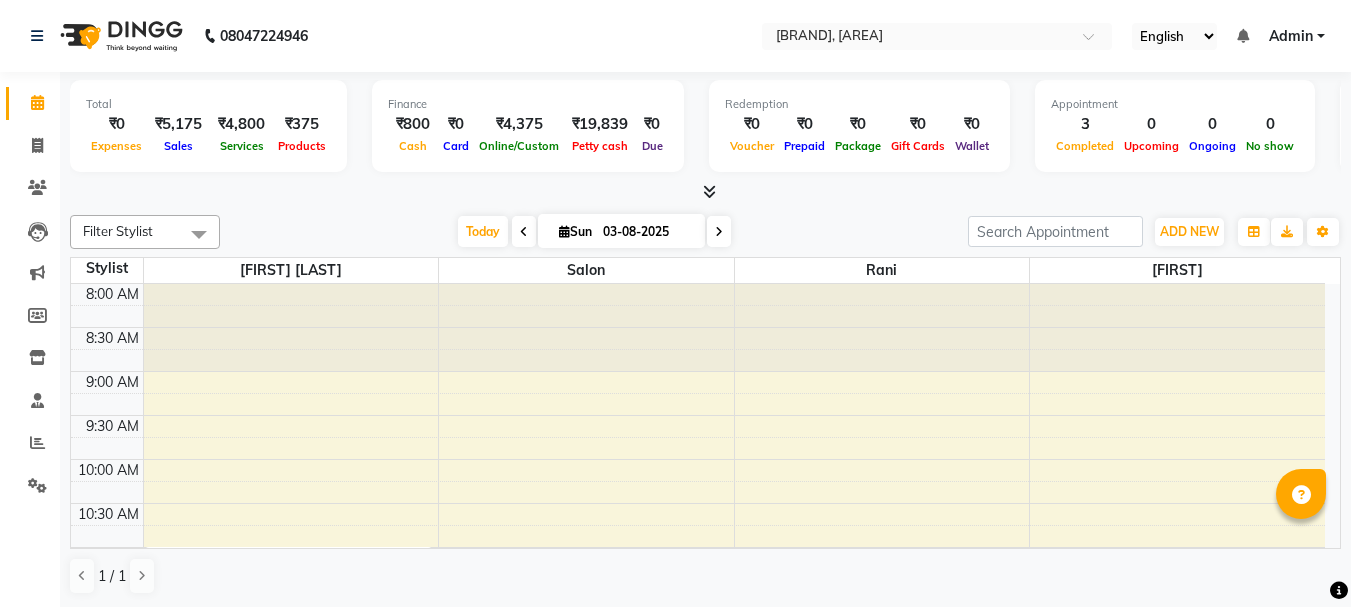 scroll, scrollTop: 0, scrollLeft: 0, axis: both 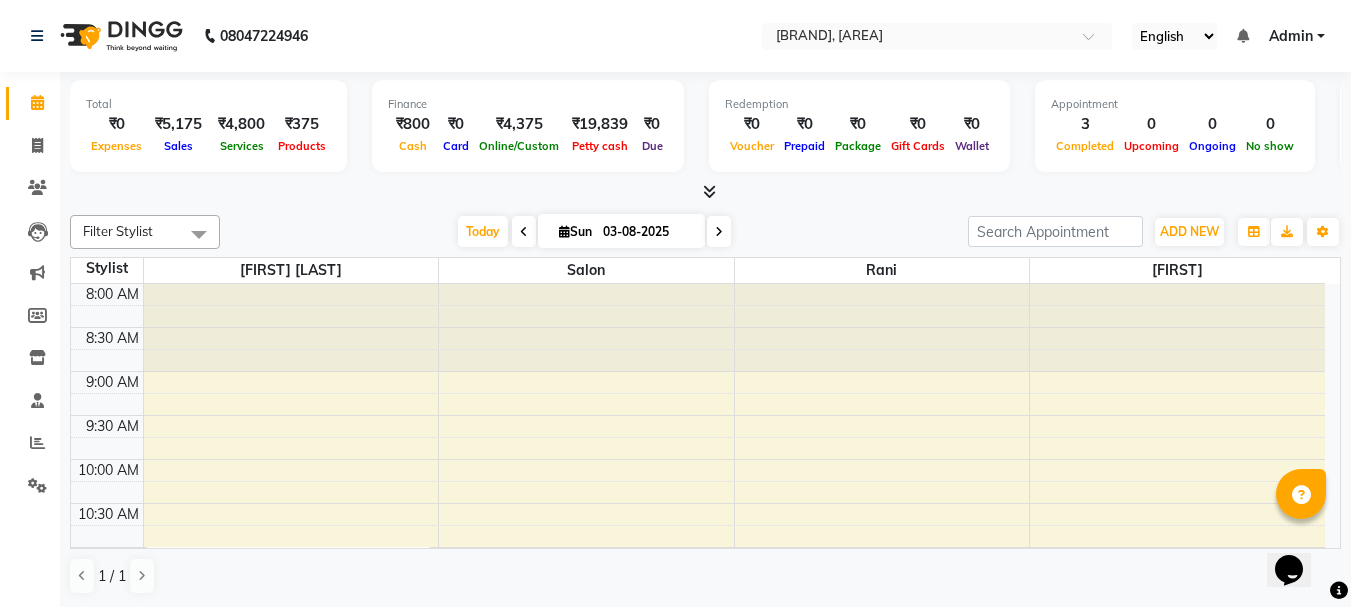 click on "08047224946 Select Location × [BRAND], [AREA] English ENGLISH Español العربية मराठी हिंदी ગુજરાતી தமிழ் 中文 Notifications nothing to show Admin Manage Profile Change Password Sign out Version:3.15.11" 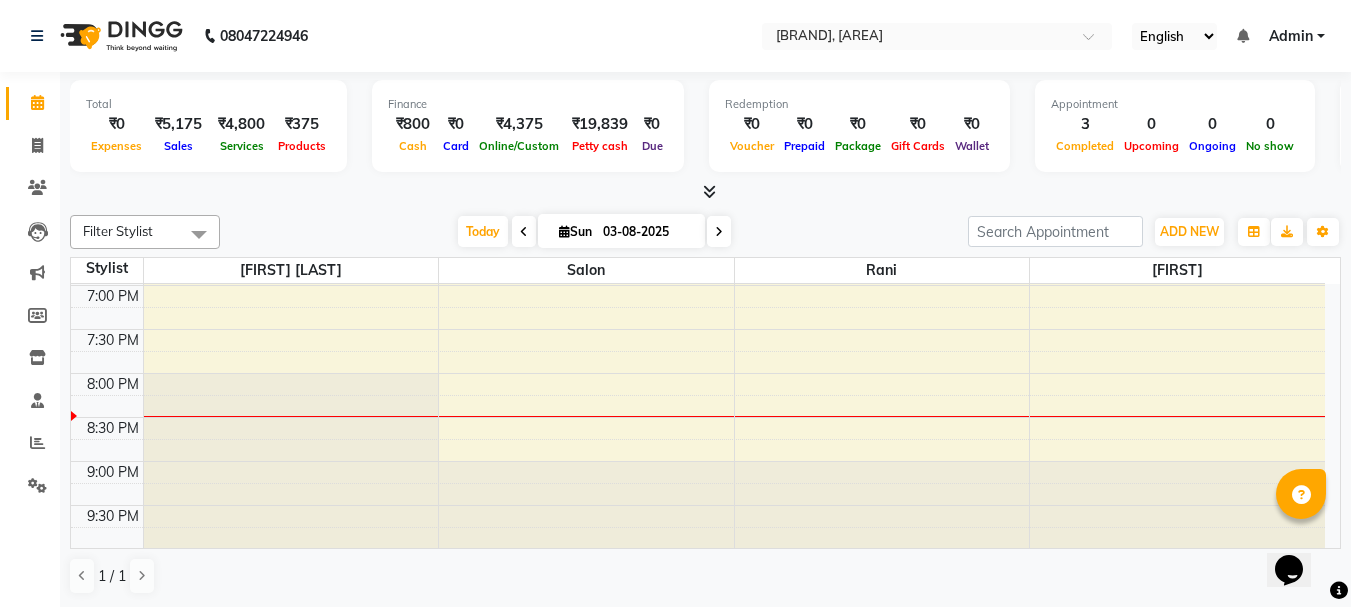 scroll, scrollTop: 967, scrollLeft: 0, axis: vertical 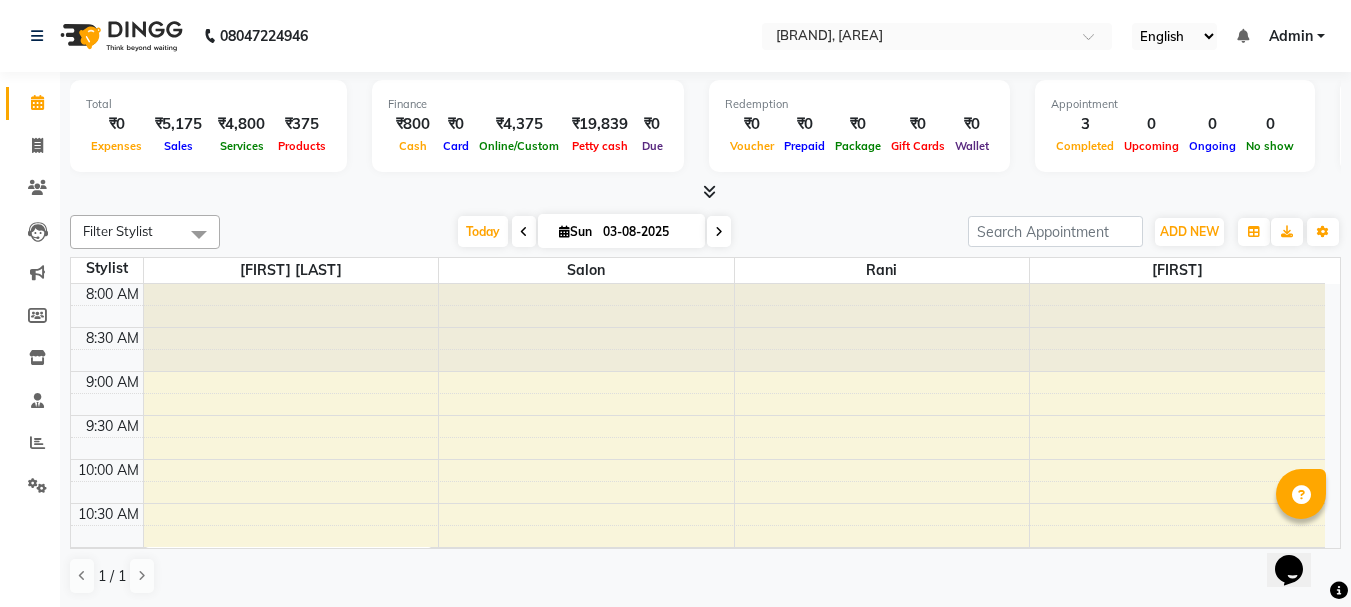 click on "03-08-2025" at bounding box center [647, 232] 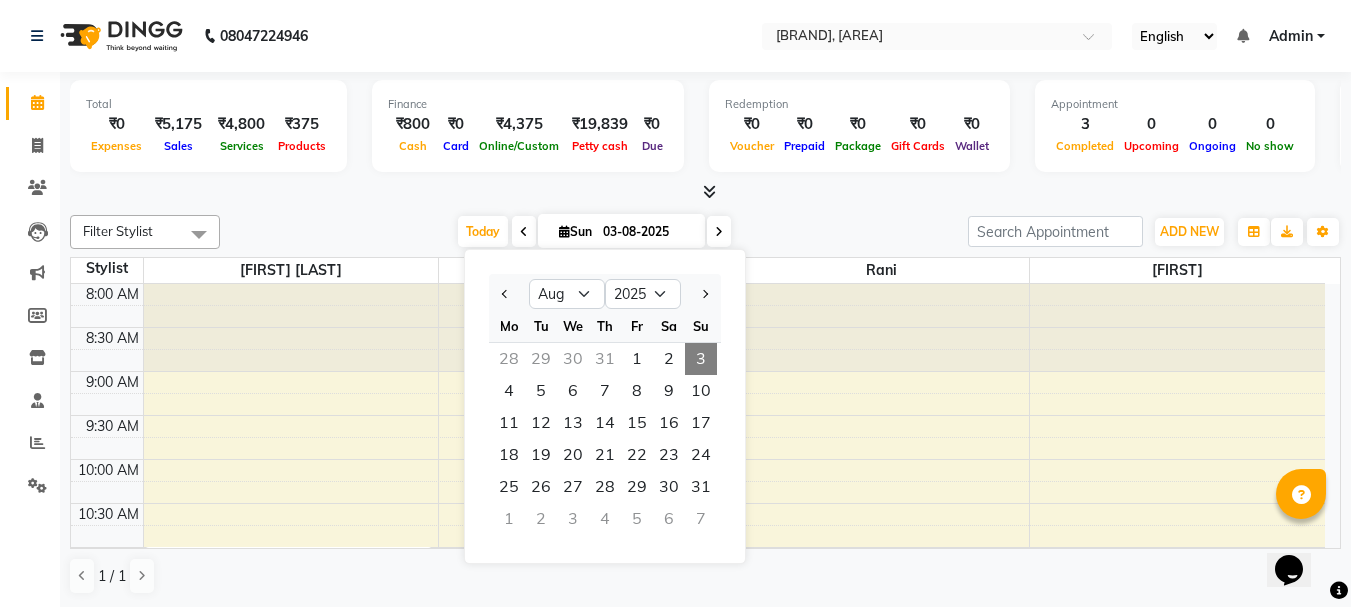 click on "3" at bounding box center (701, 359) 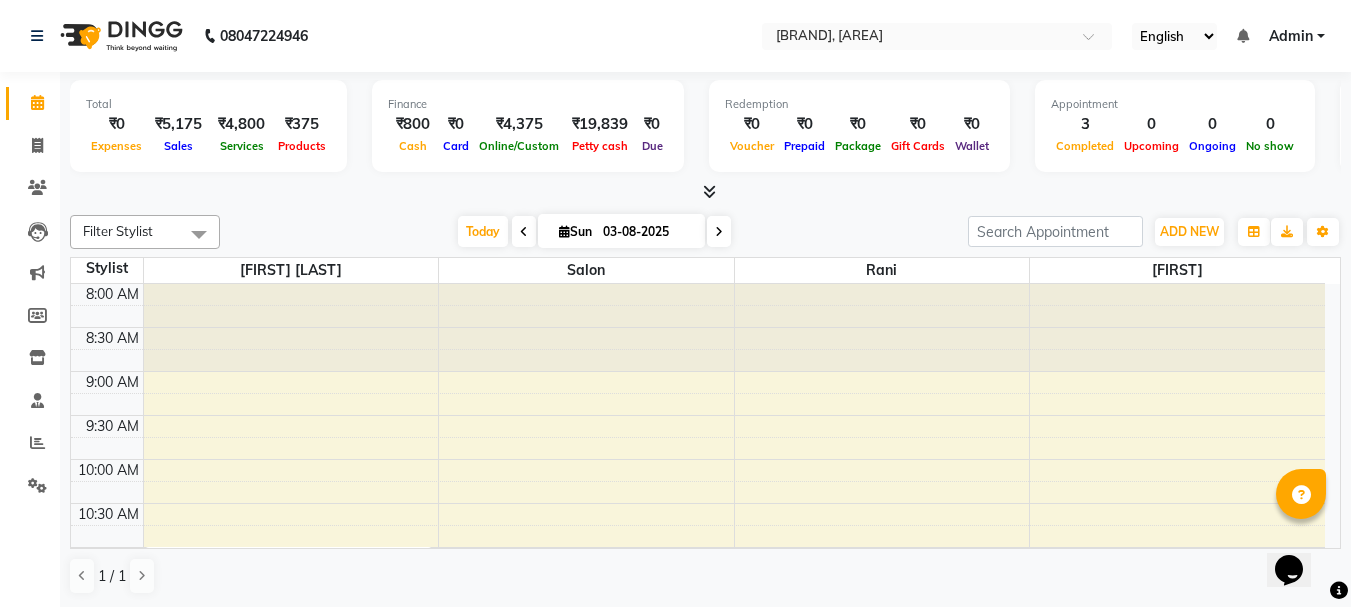 click at bounding box center (524, 231) 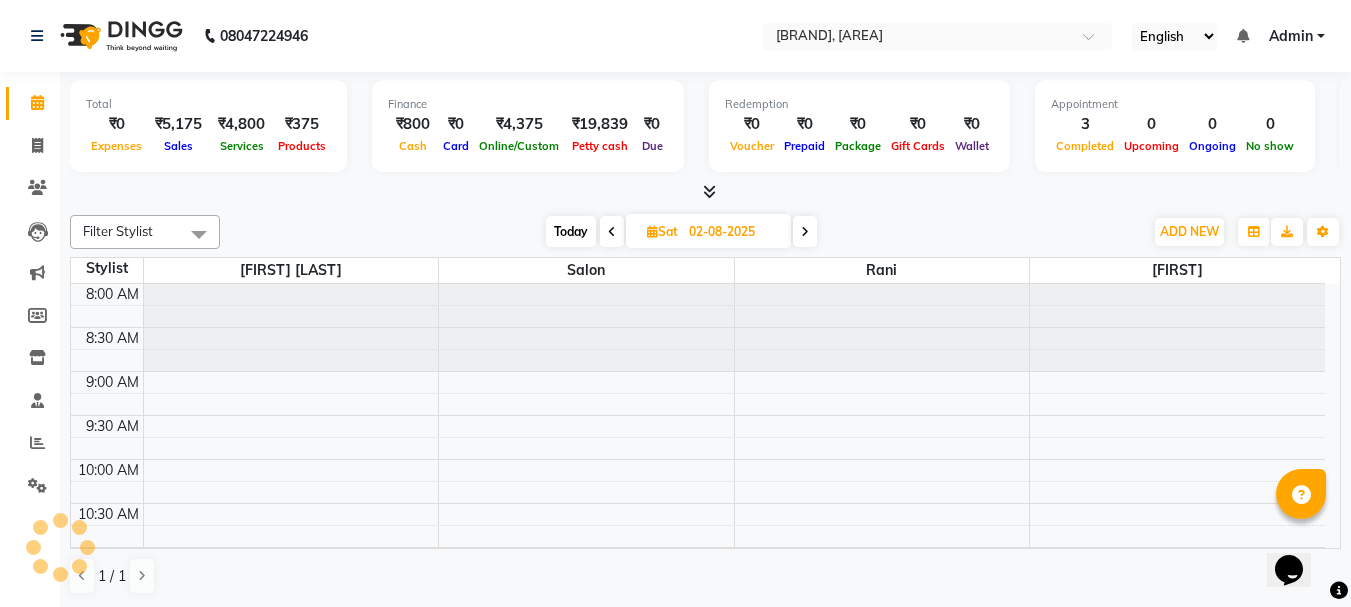 scroll, scrollTop: 967, scrollLeft: 0, axis: vertical 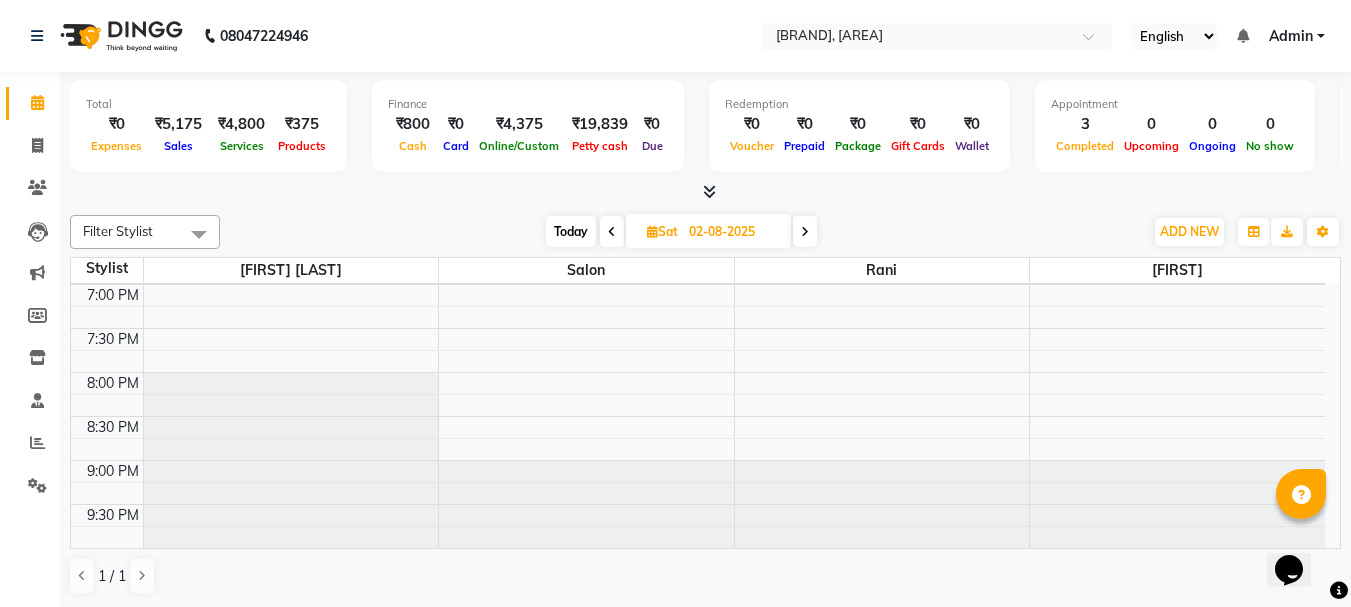click on "Today  Sat 02-08-2025" at bounding box center (681, 232) 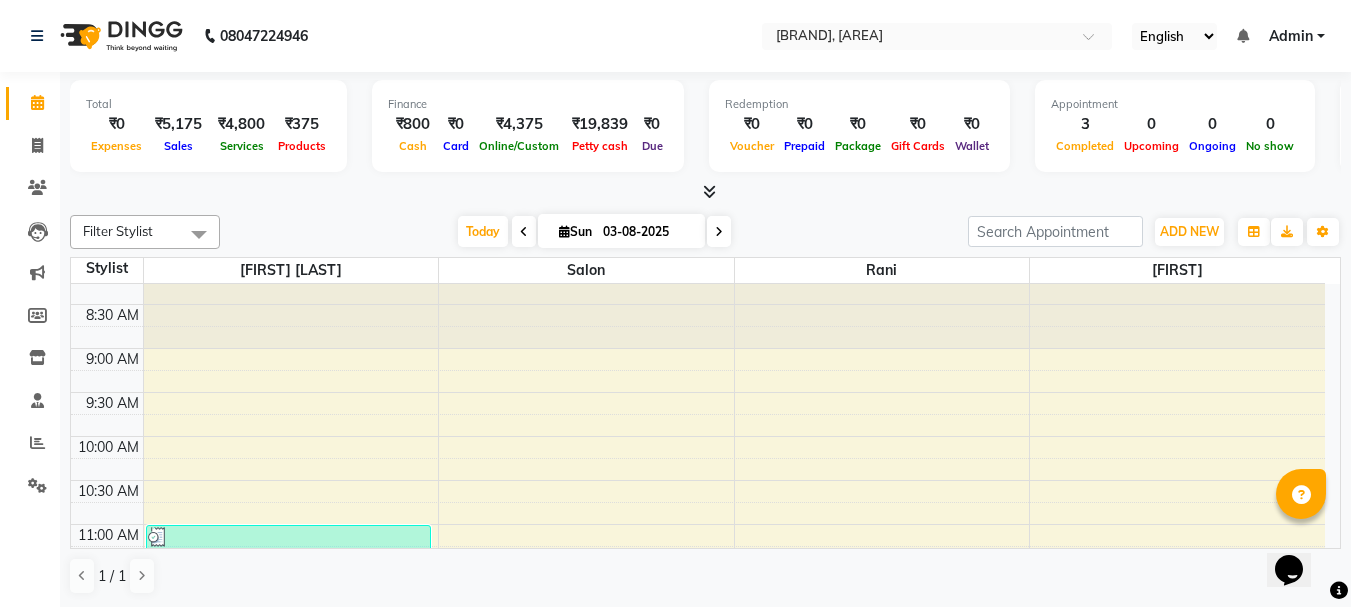 scroll, scrollTop: 0, scrollLeft: 0, axis: both 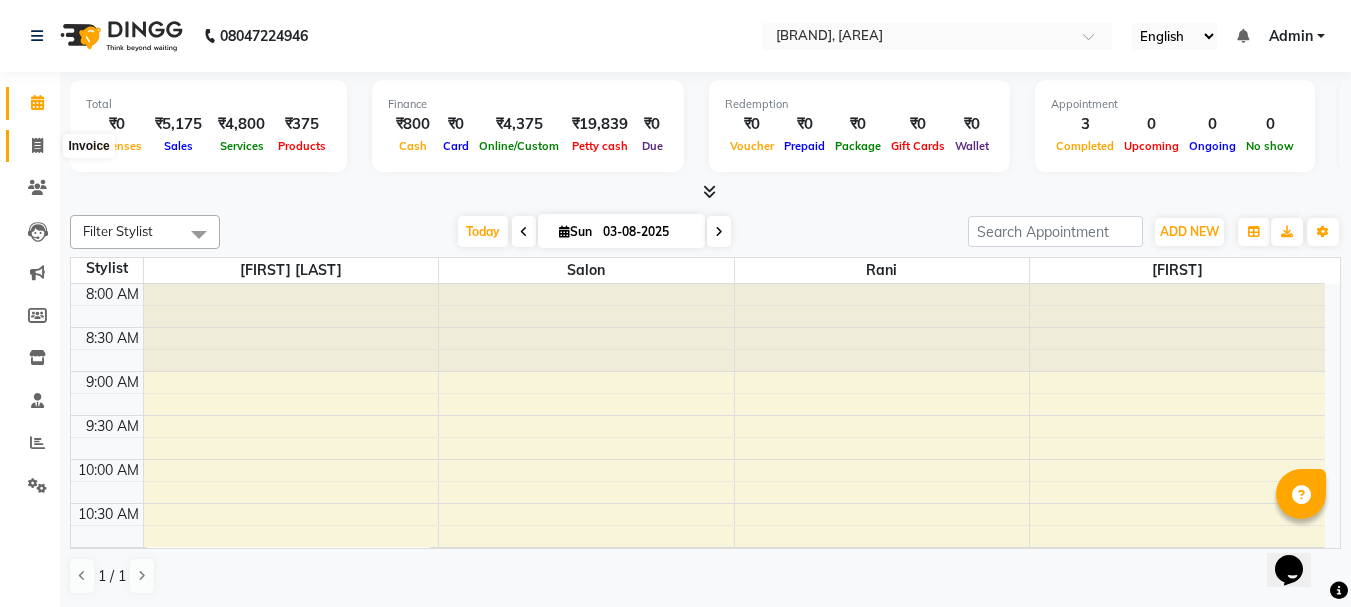 click 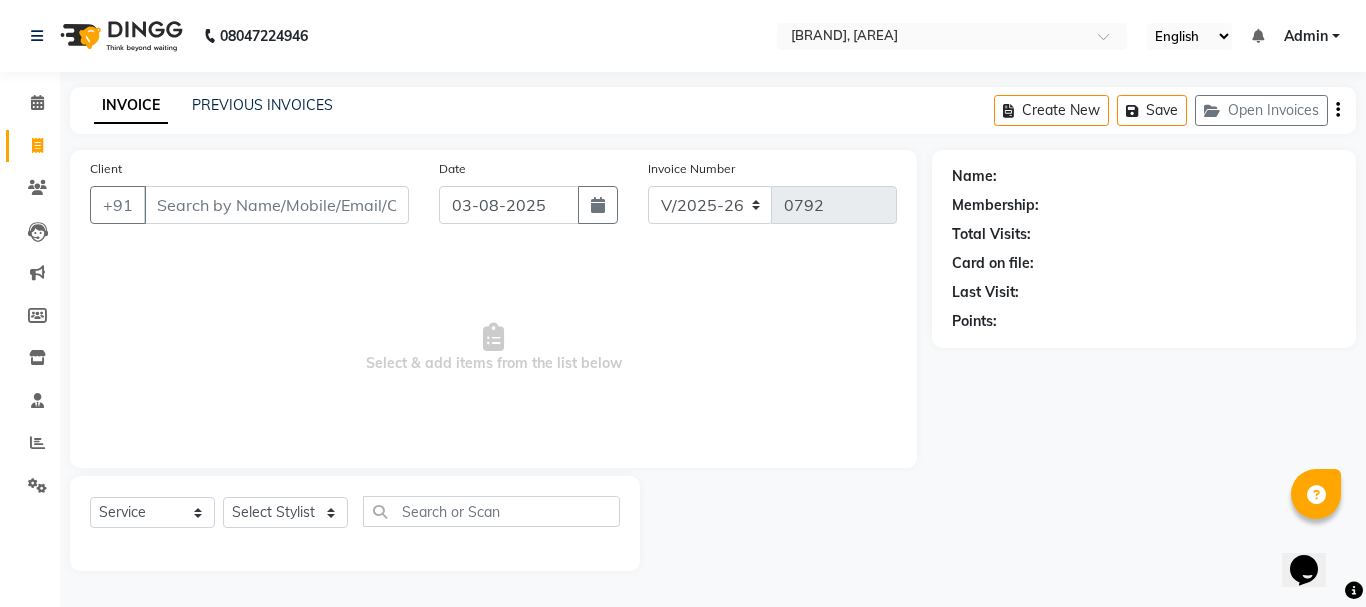 click on "Client" at bounding box center [276, 205] 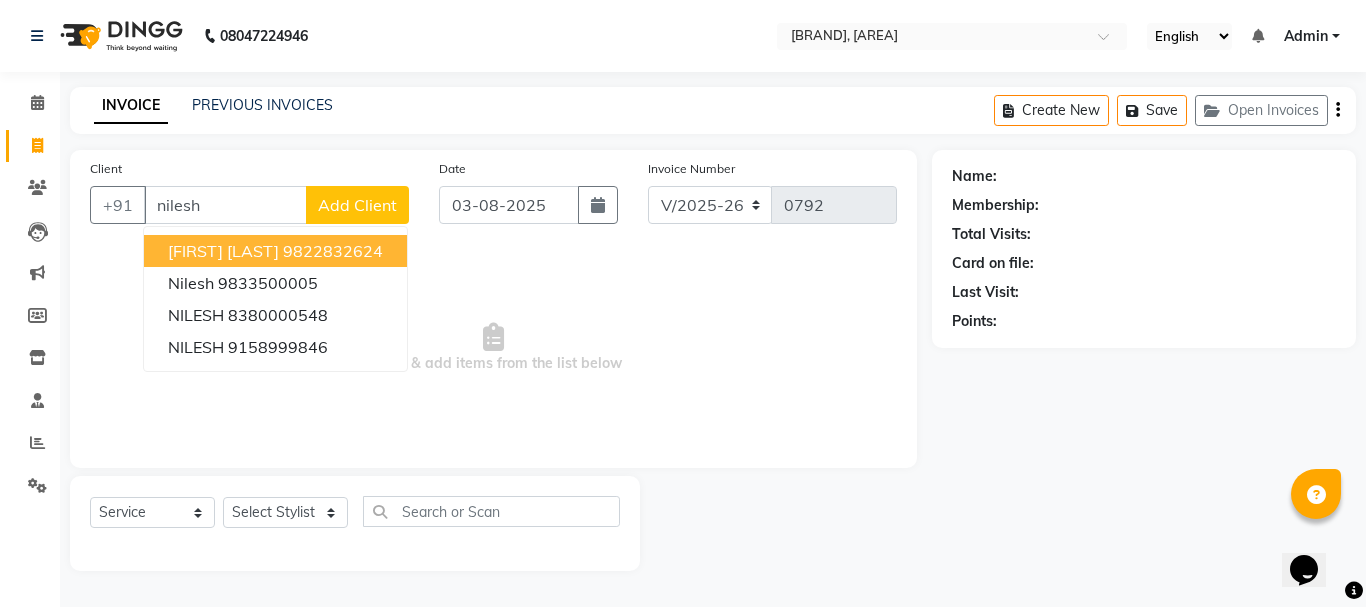 click on "[FIRST] [LAST]" at bounding box center (223, 251) 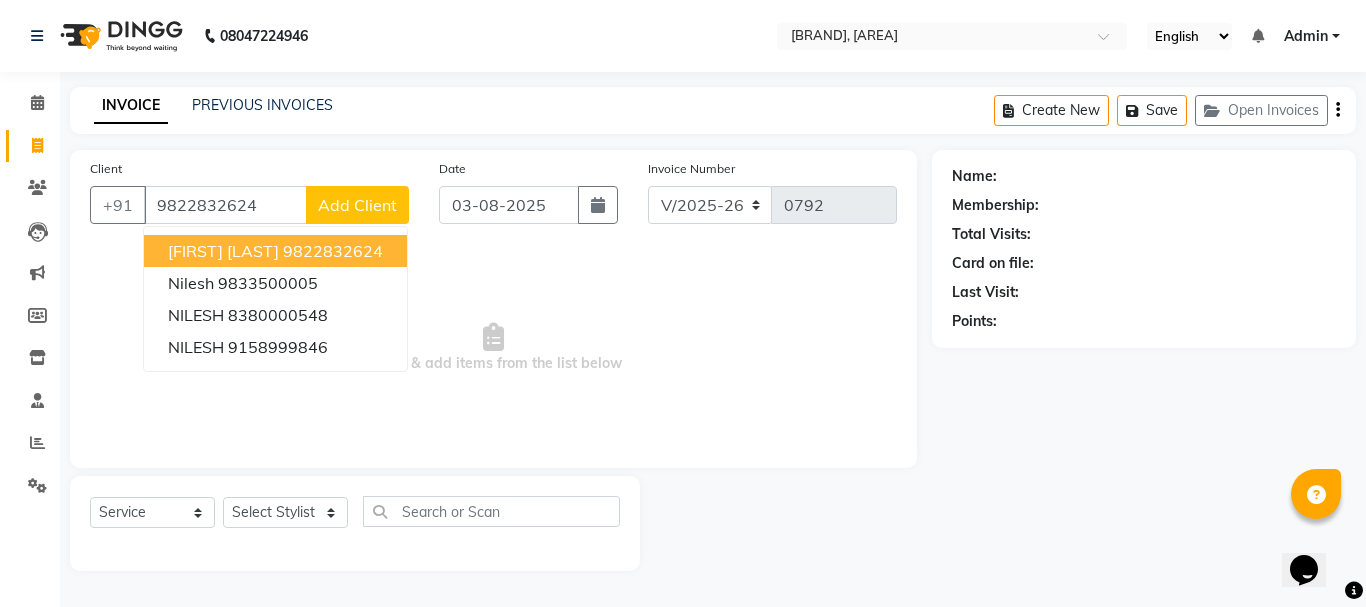 type on "9822832624" 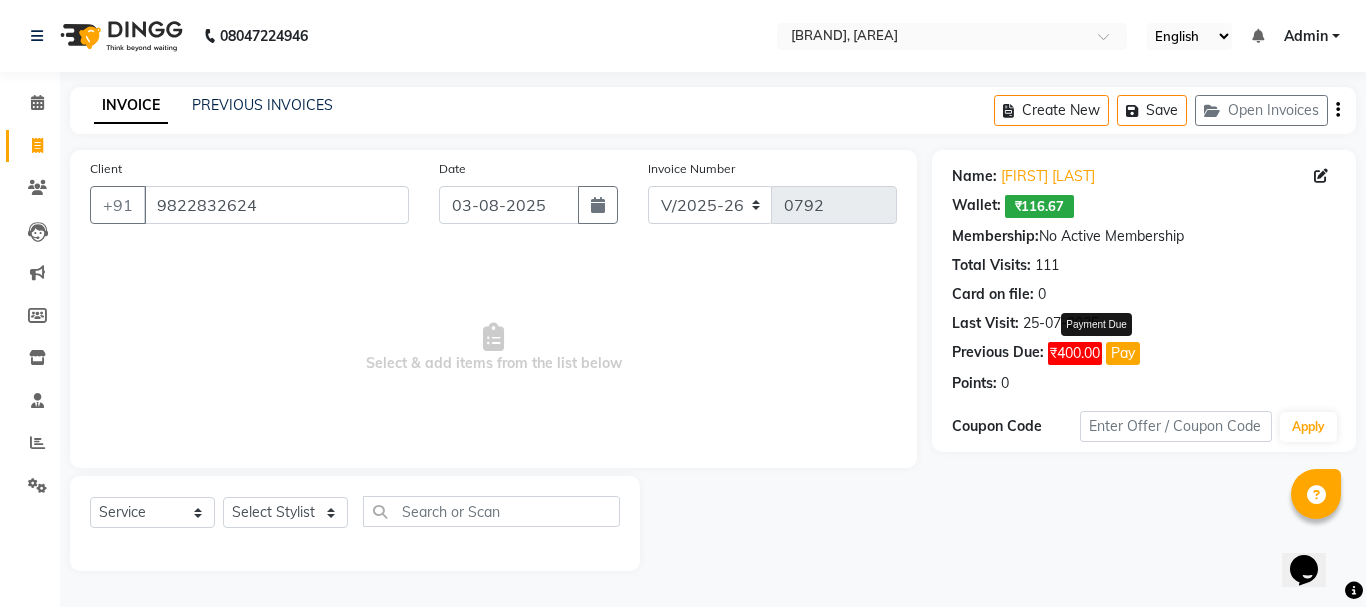 click on "Pay" 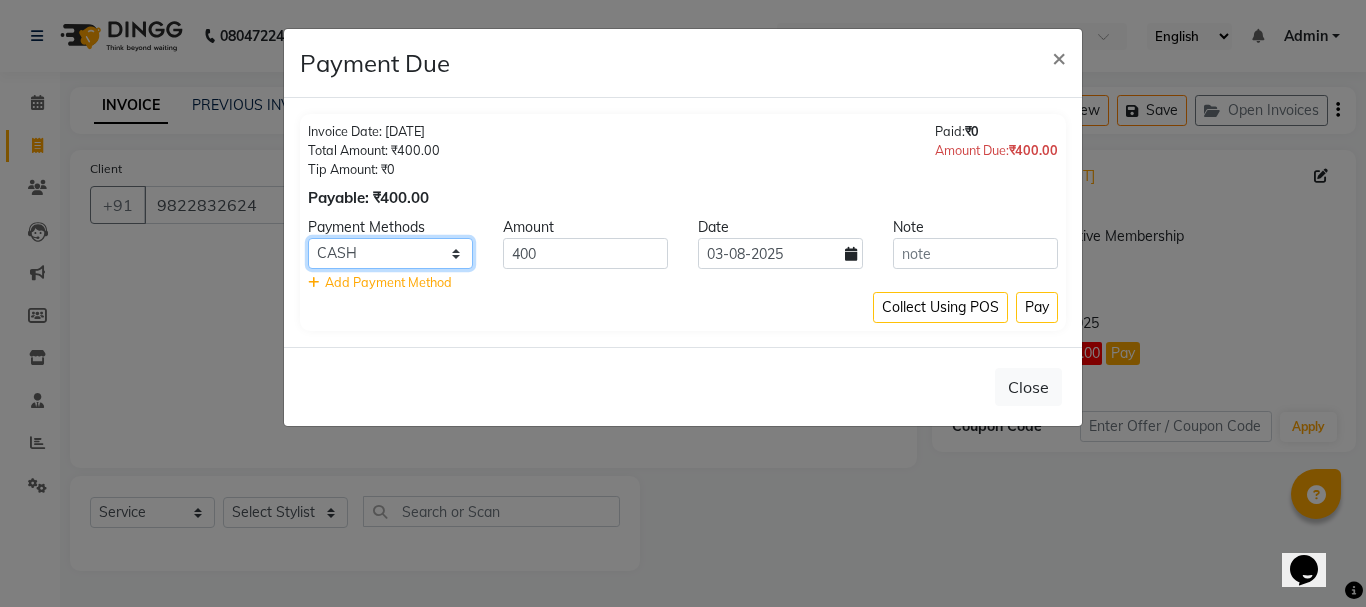 click on "CASH CARD ONLINE" 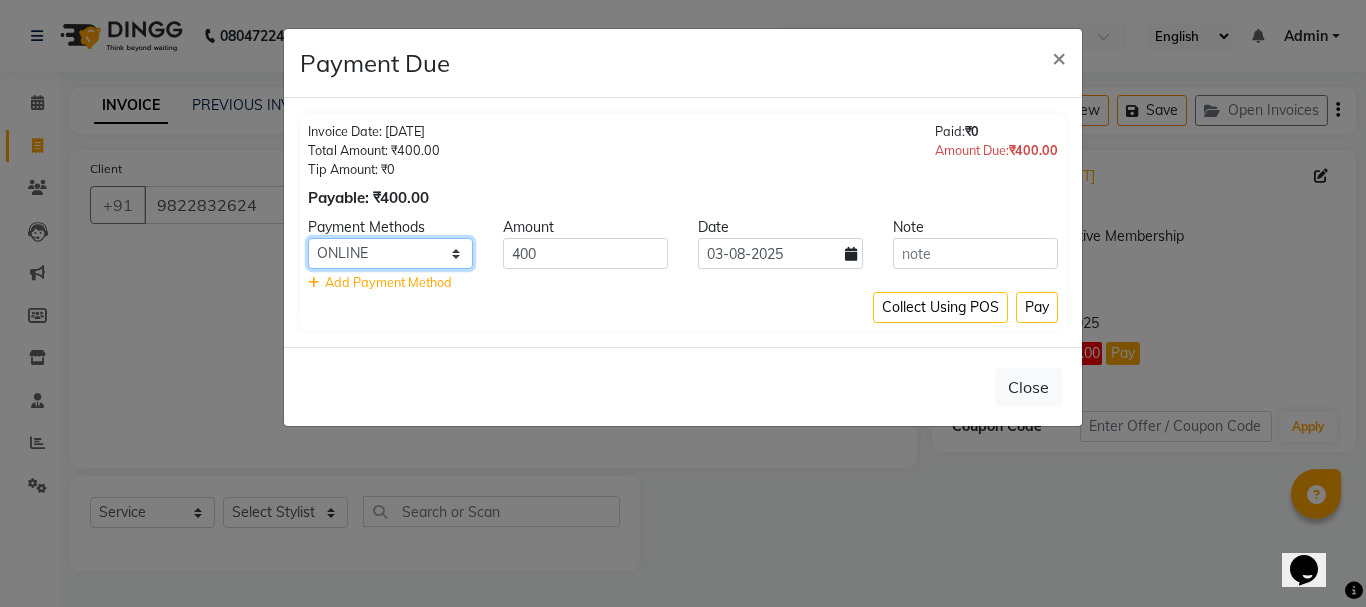 click on "CASH CARD ONLINE" 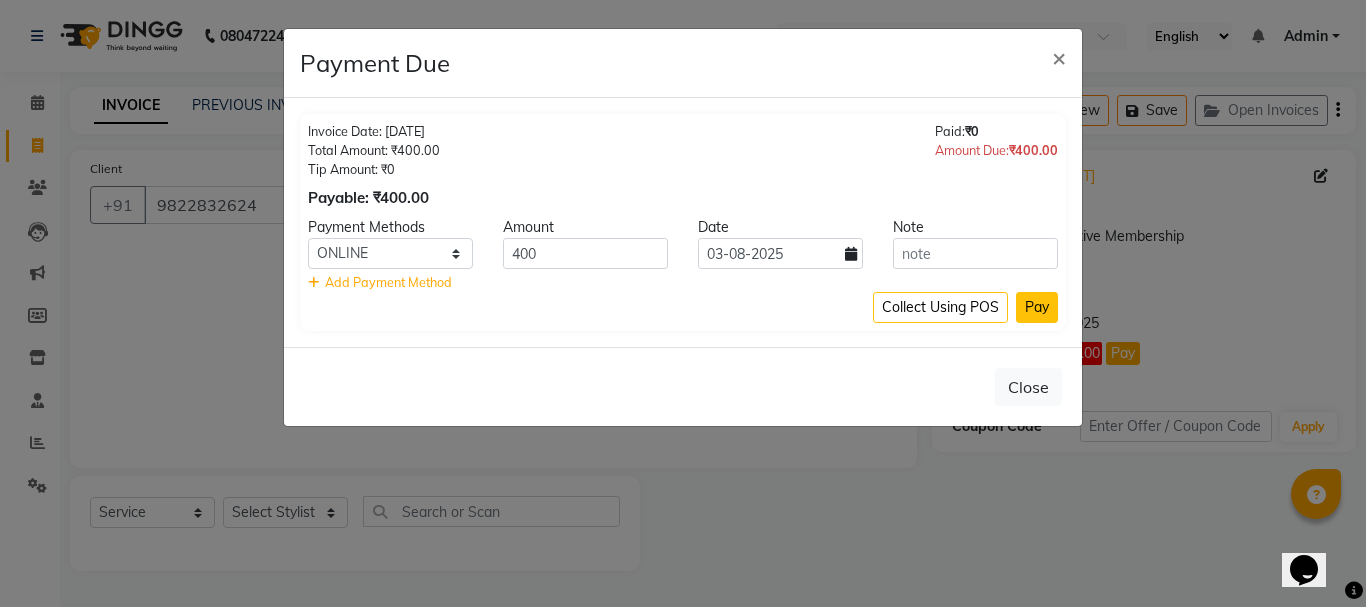 click on "Pay" 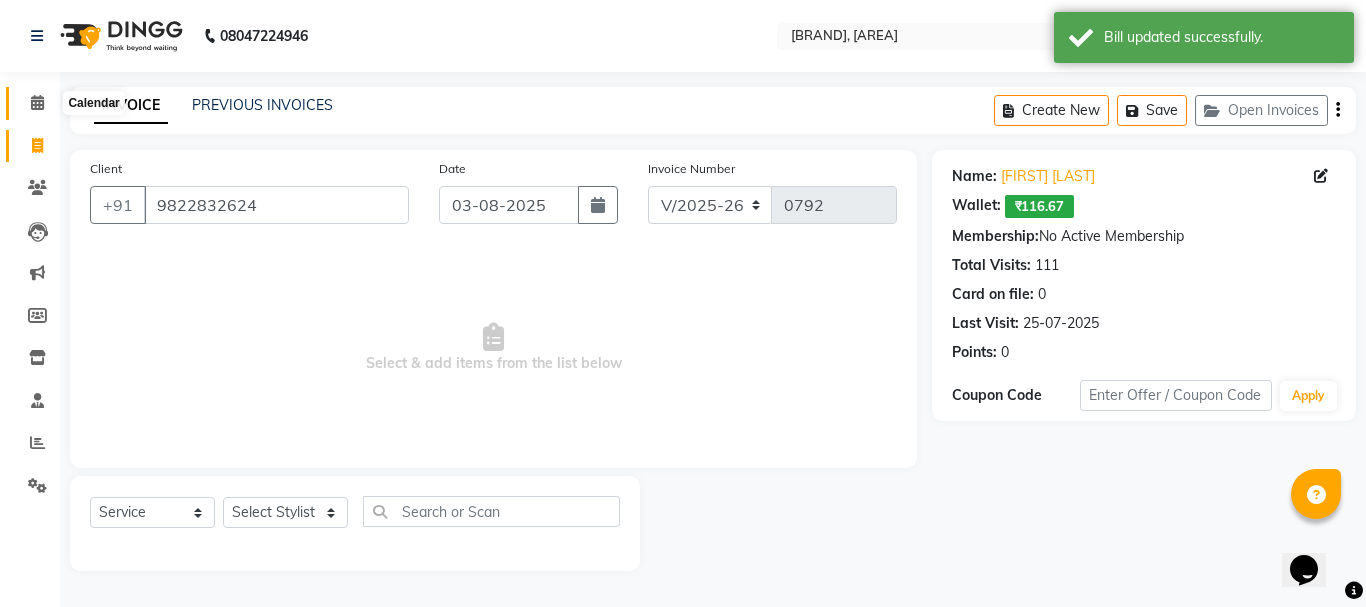 click 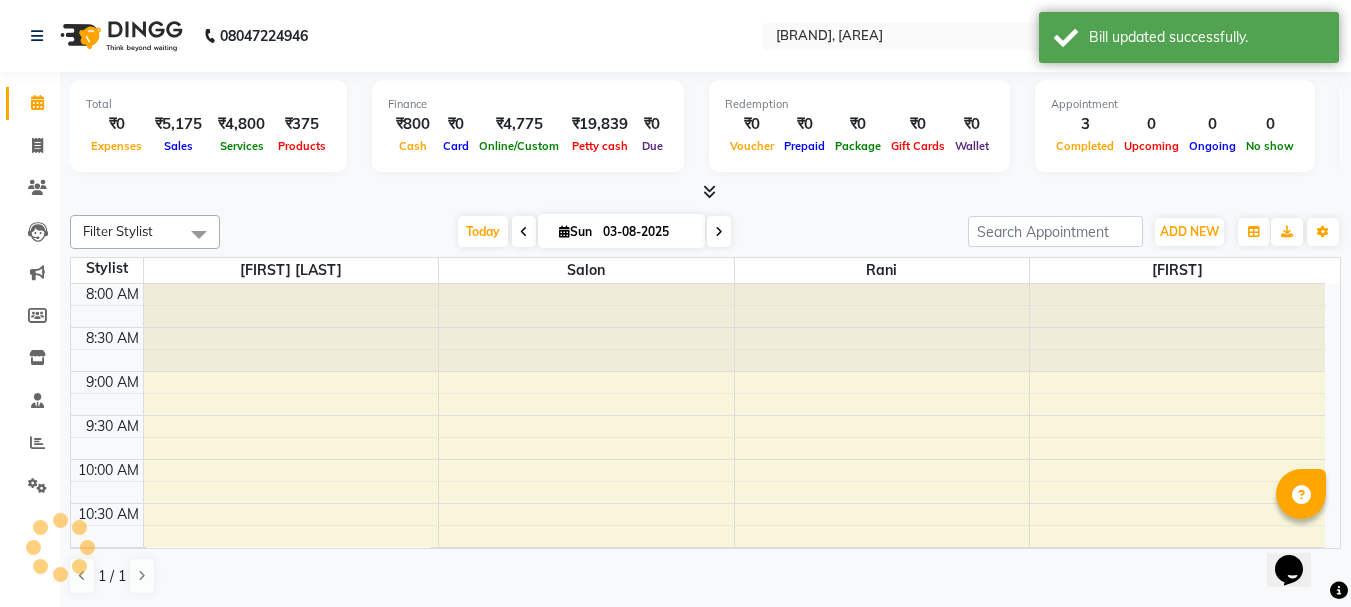 scroll, scrollTop: 0, scrollLeft: 0, axis: both 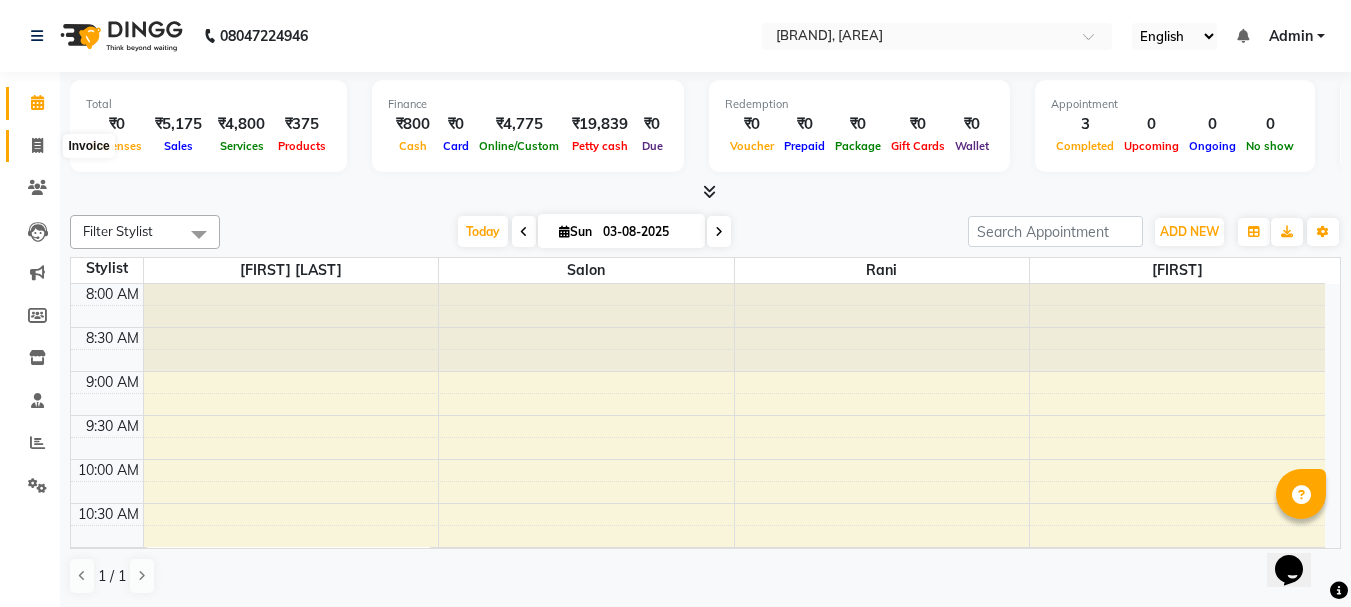 click 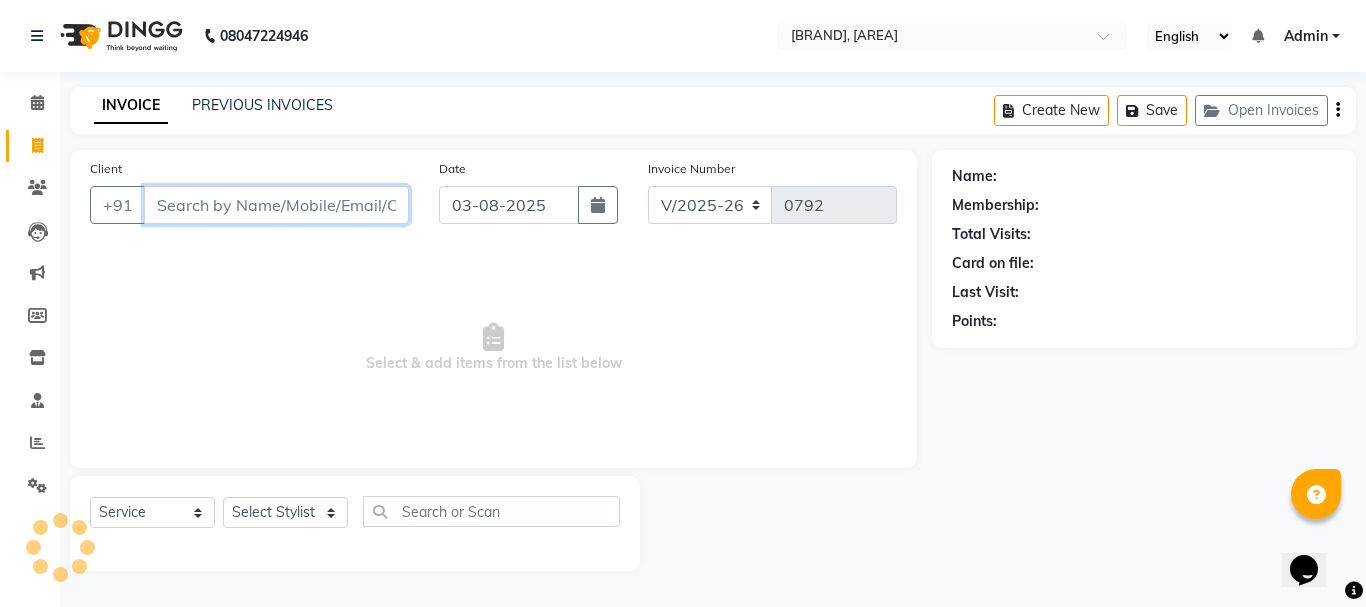 click on "Client" at bounding box center [276, 205] 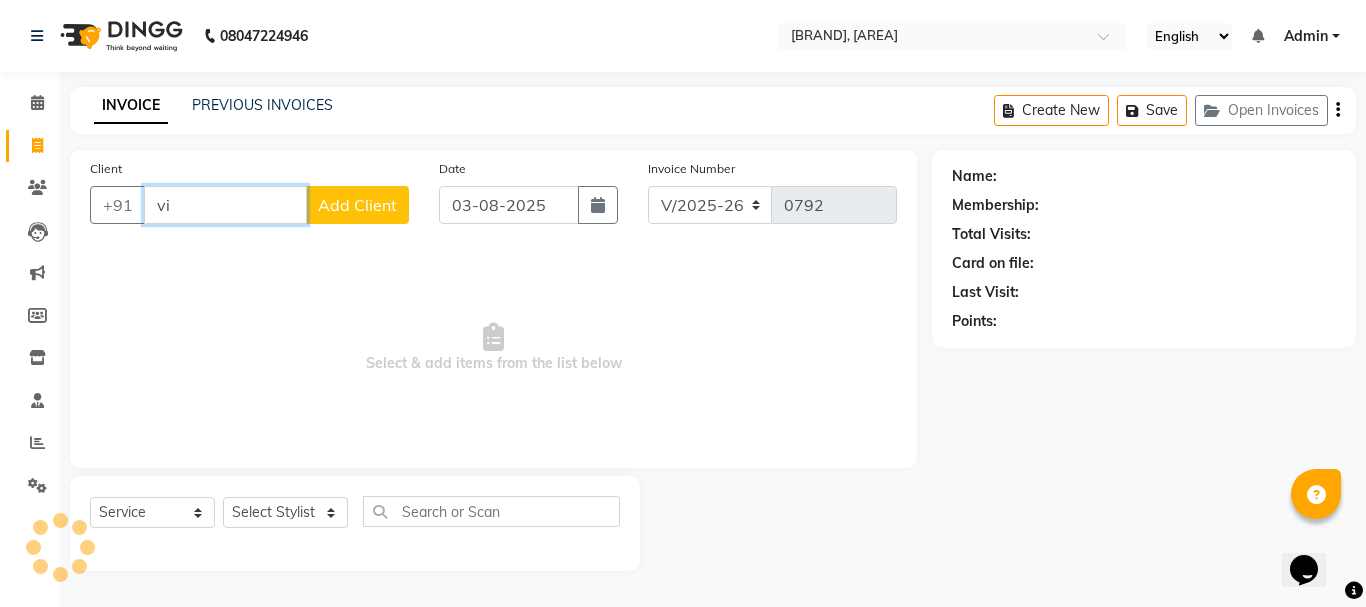 type on "v" 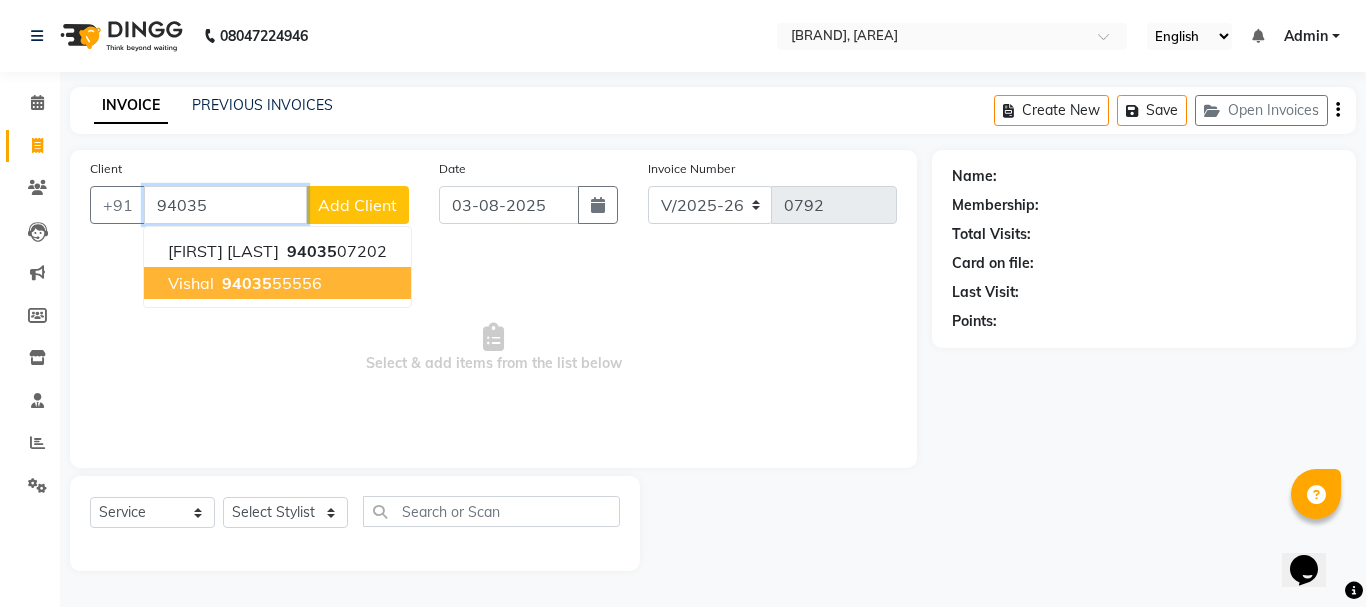 click on "Vishal" at bounding box center [191, 283] 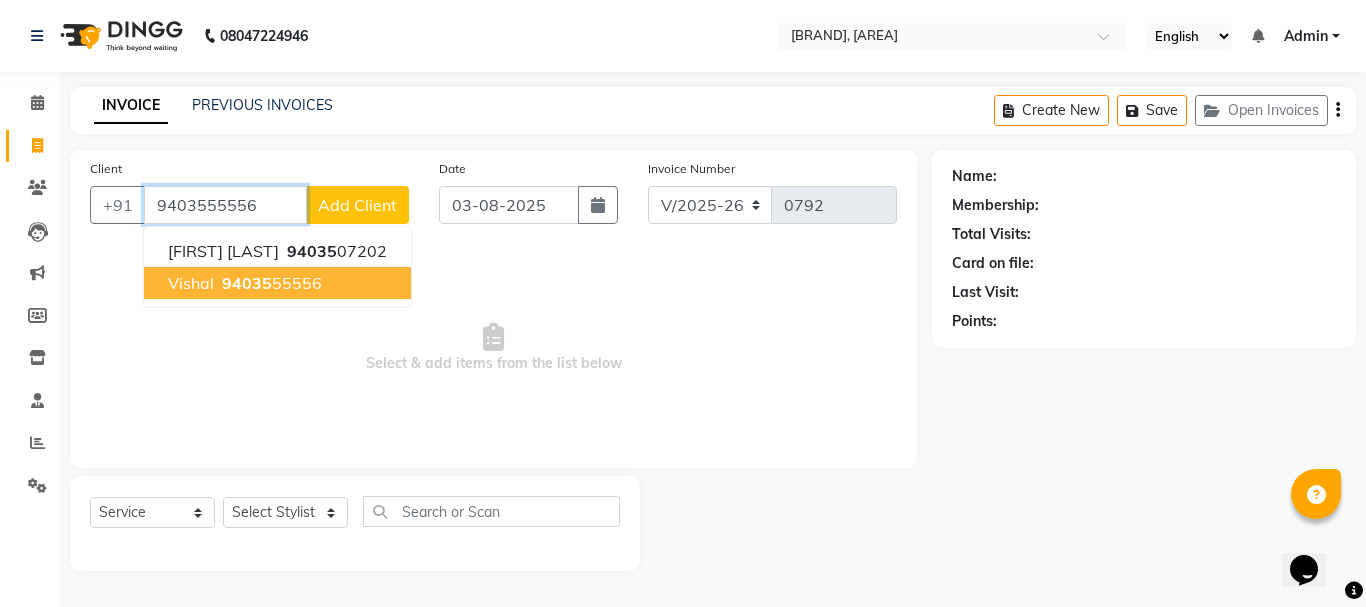 type on "9403555556" 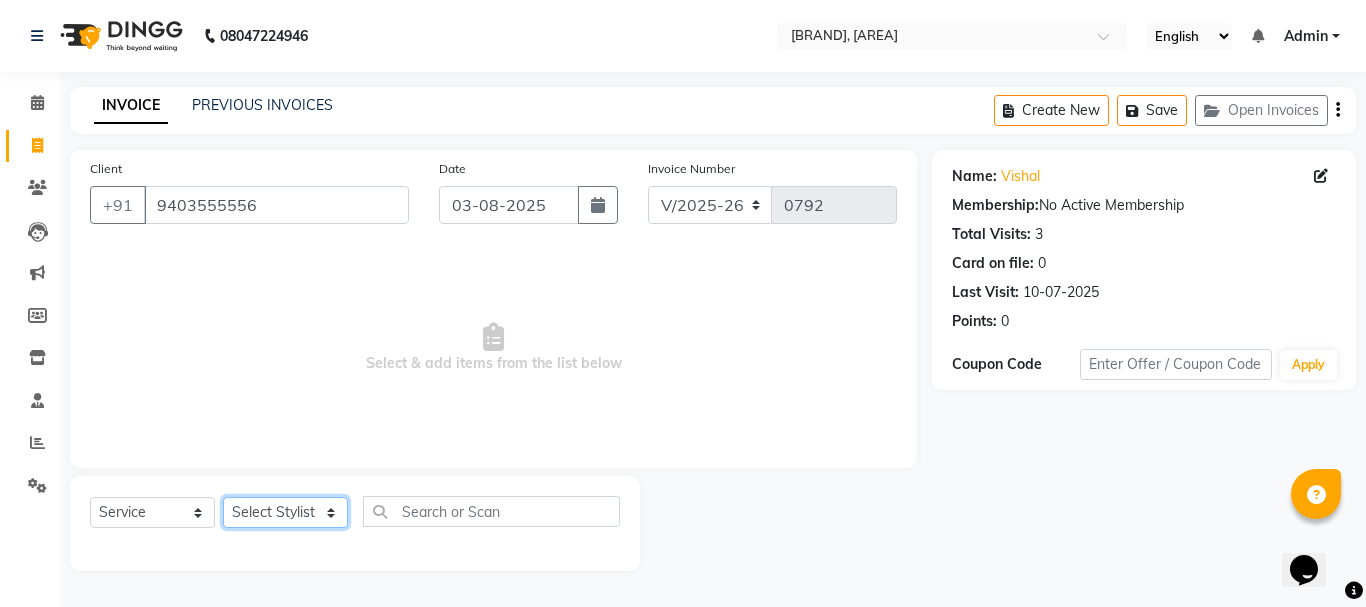 click on "Select Stylist [FIRST] [LAST] [BRAND]" 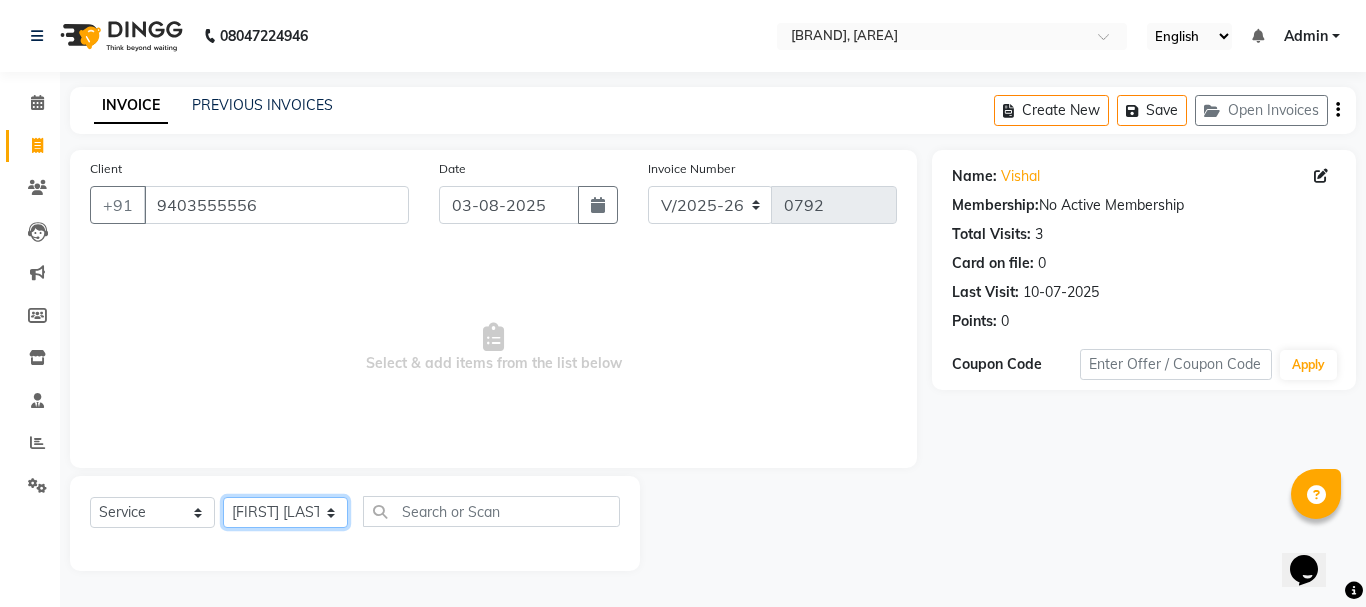 click on "Select Stylist [FIRST] [LAST] [BRAND]" 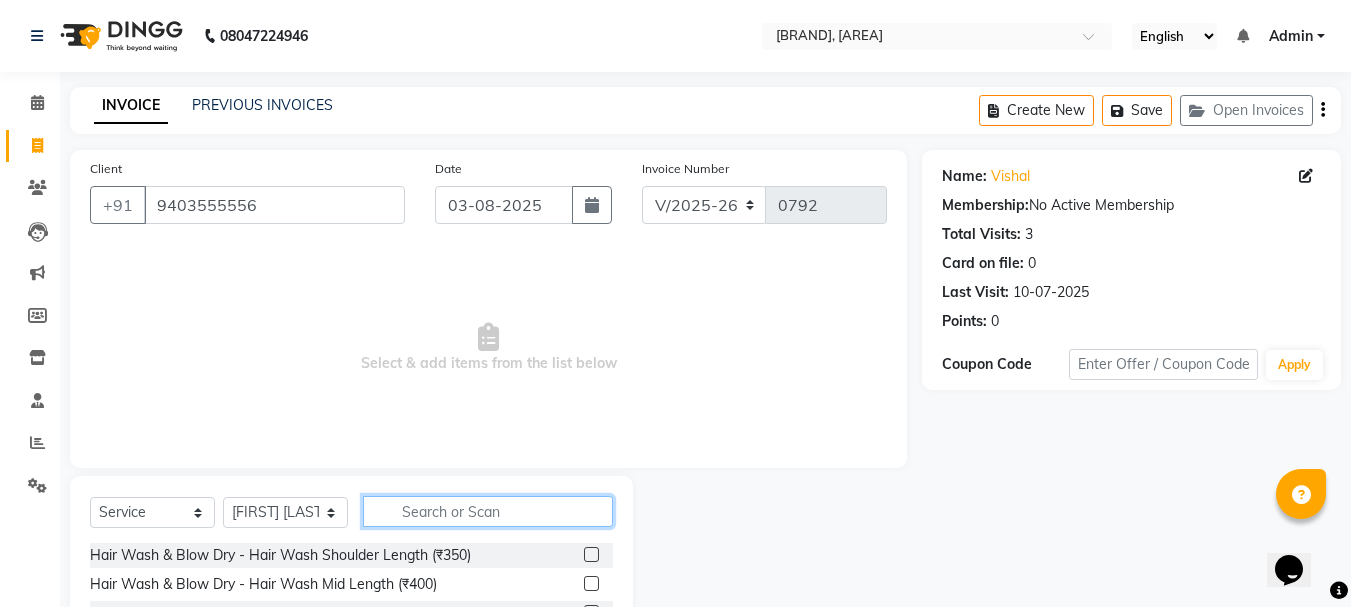 click 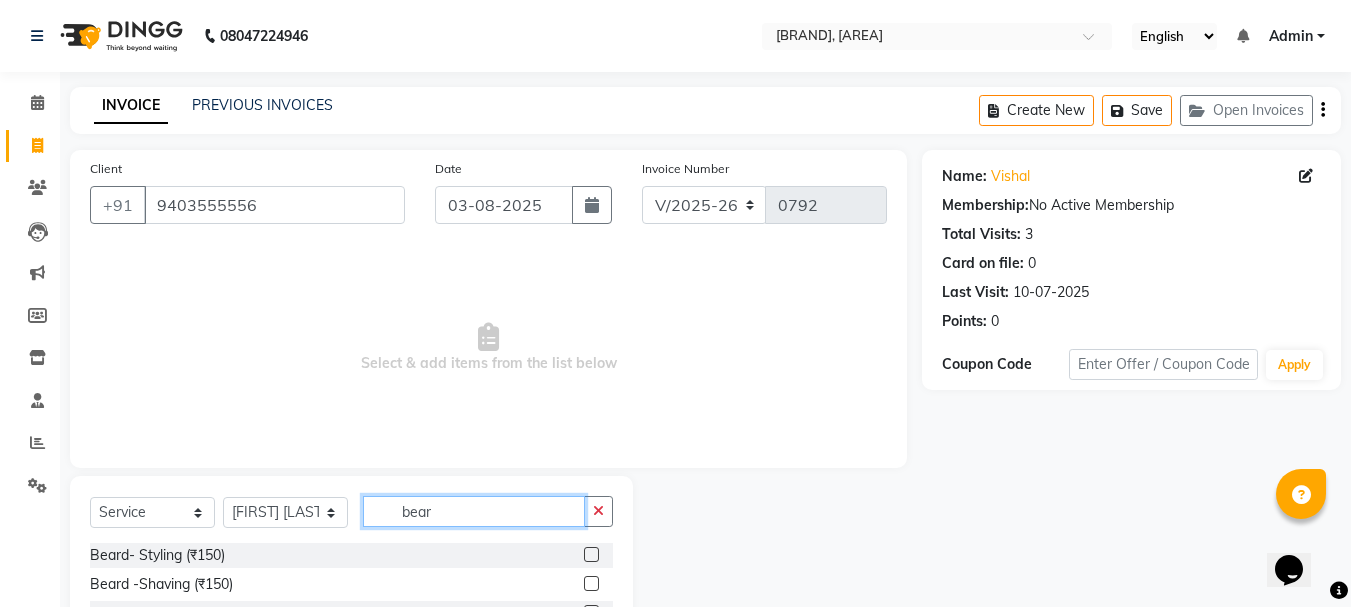 type on "bear" 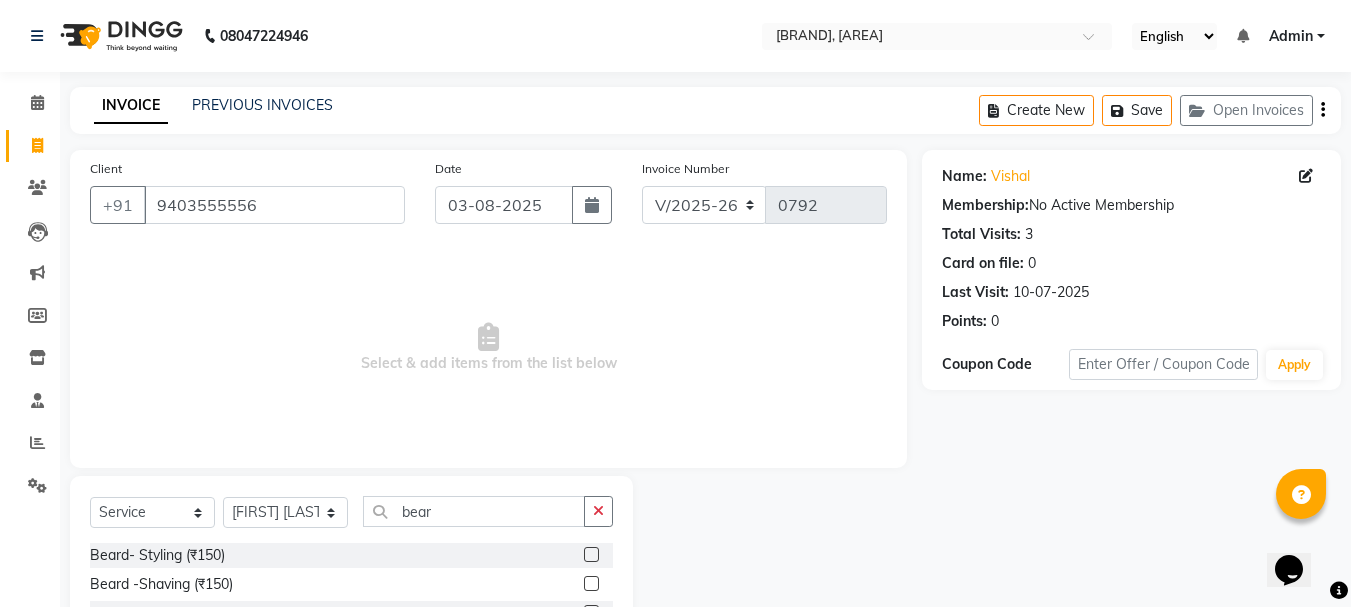 click 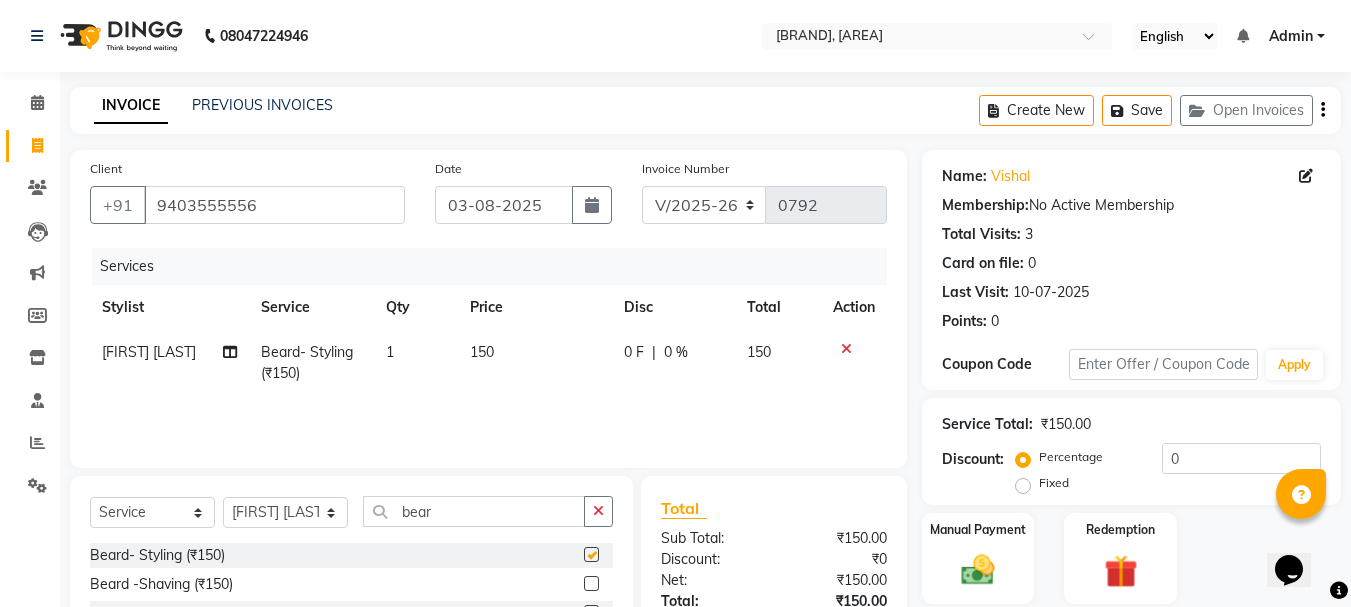 checkbox on "false" 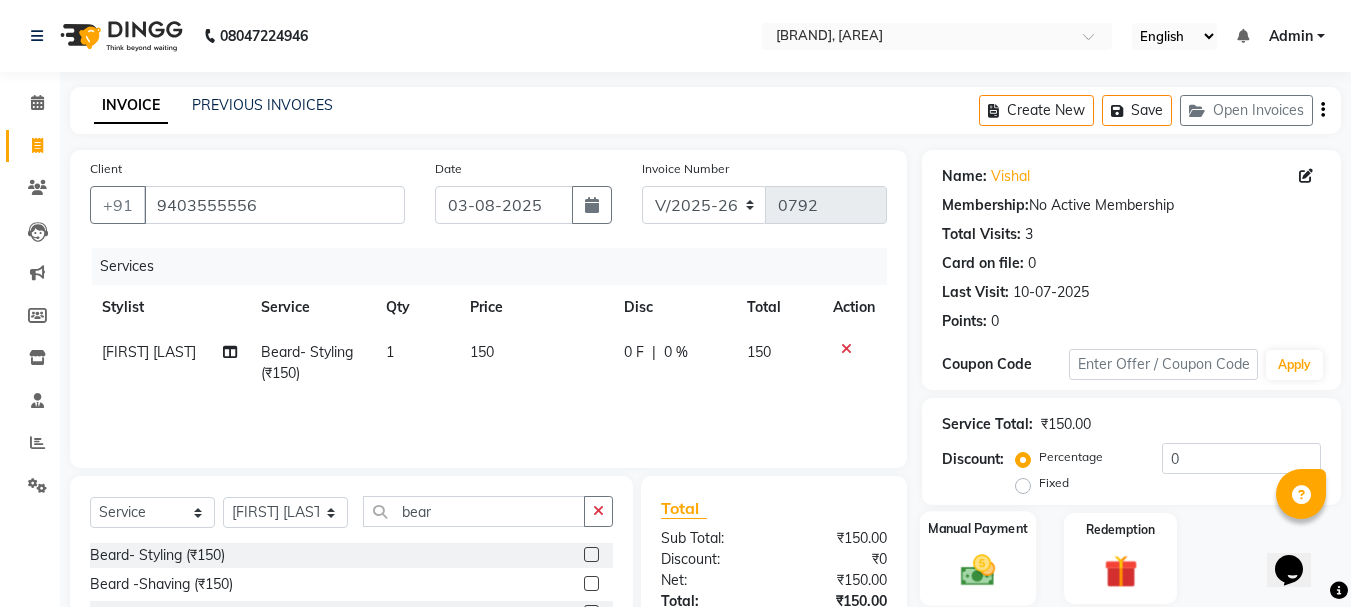 click 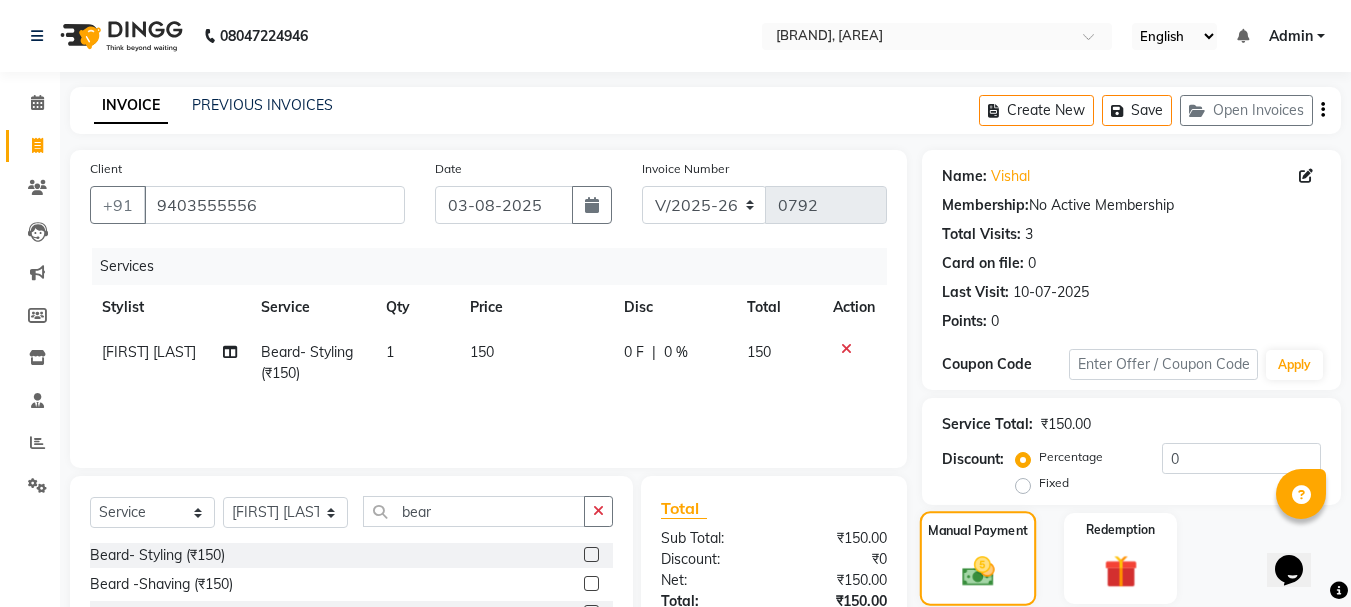 scroll, scrollTop: 196, scrollLeft: 0, axis: vertical 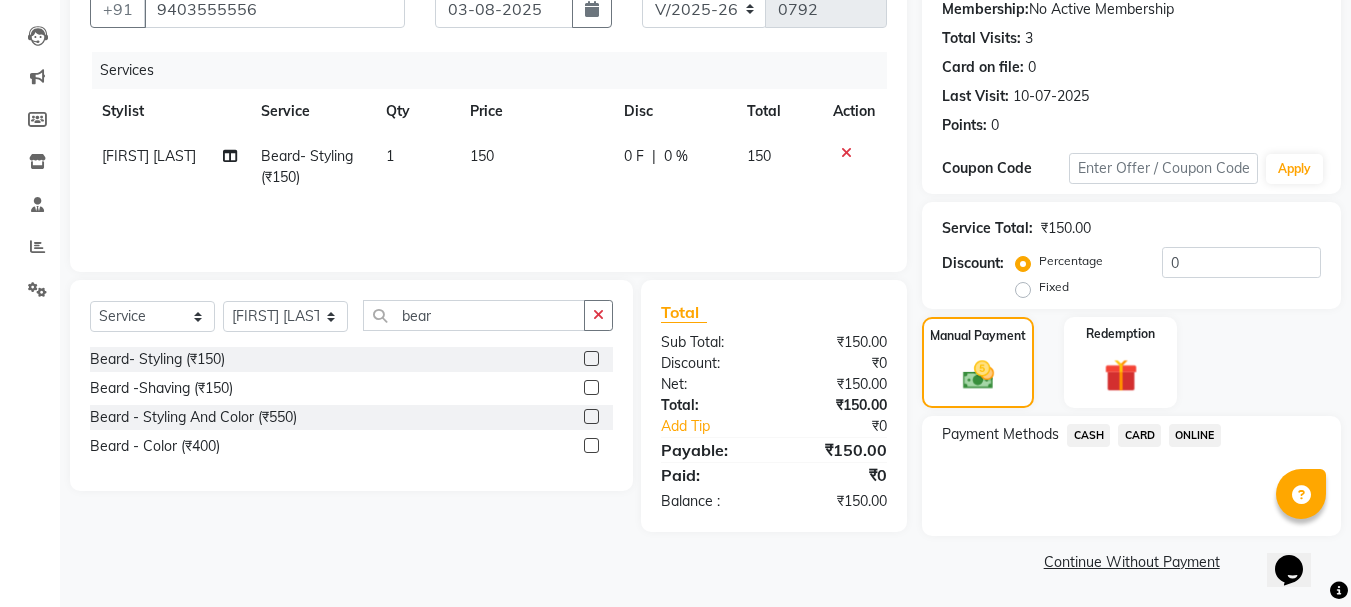 click on "ONLINE" 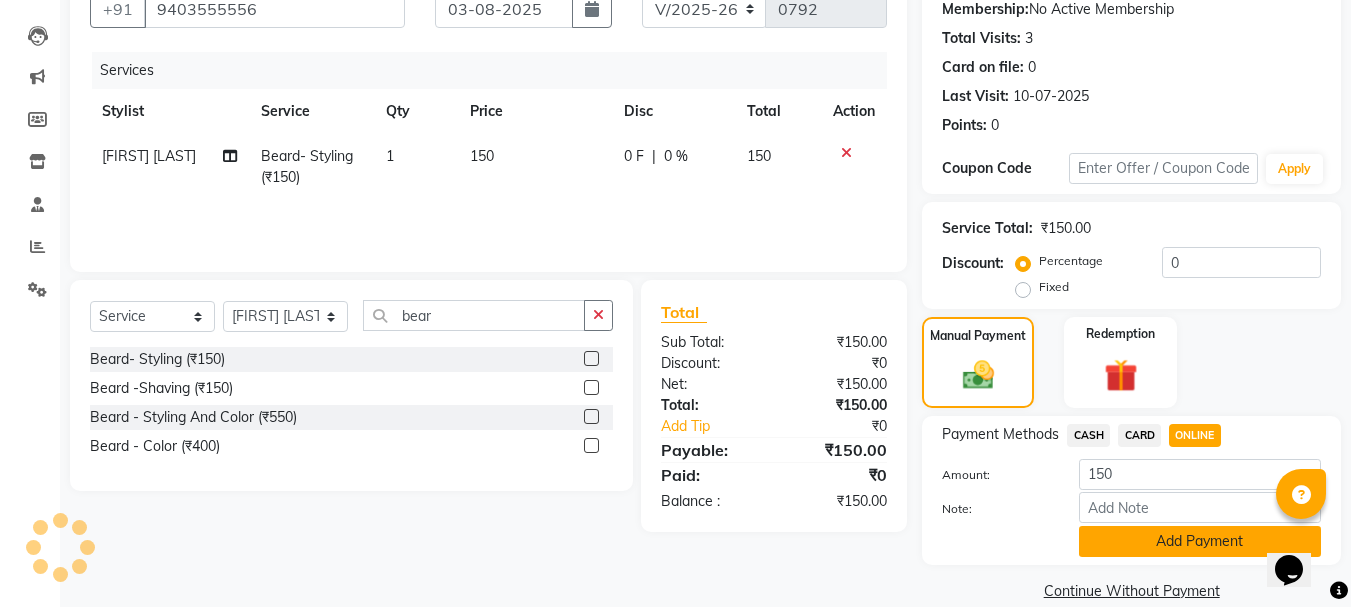 click on "Add Payment" 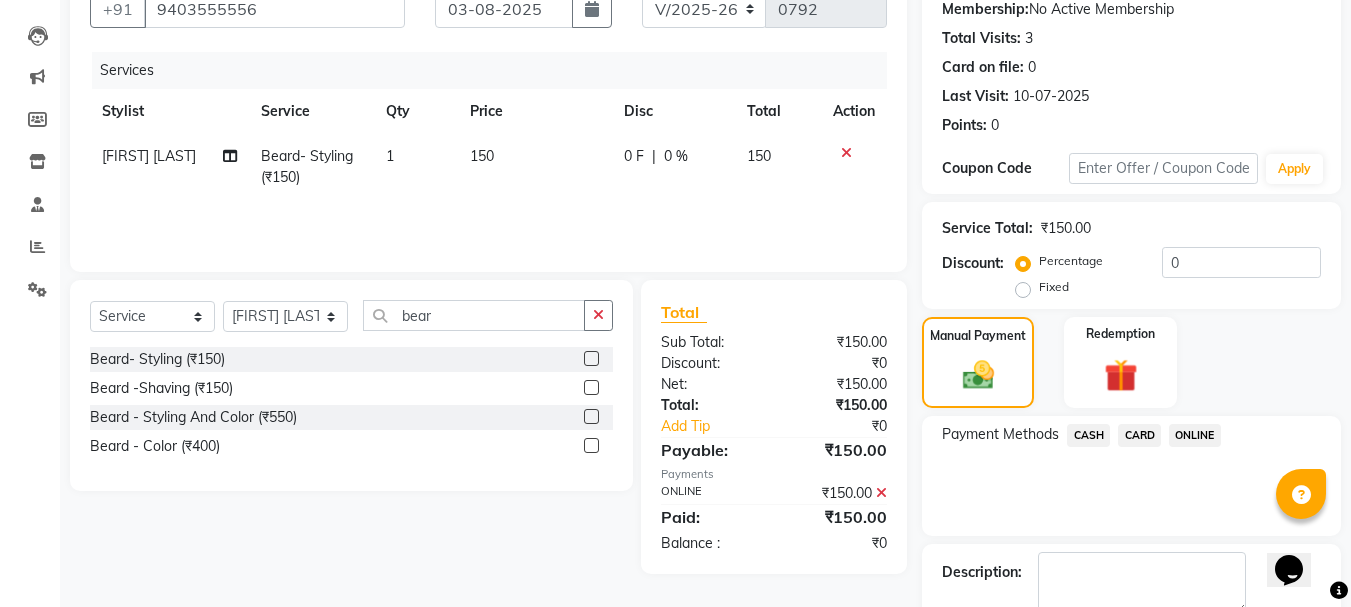 scroll, scrollTop: 309, scrollLeft: 0, axis: vertical 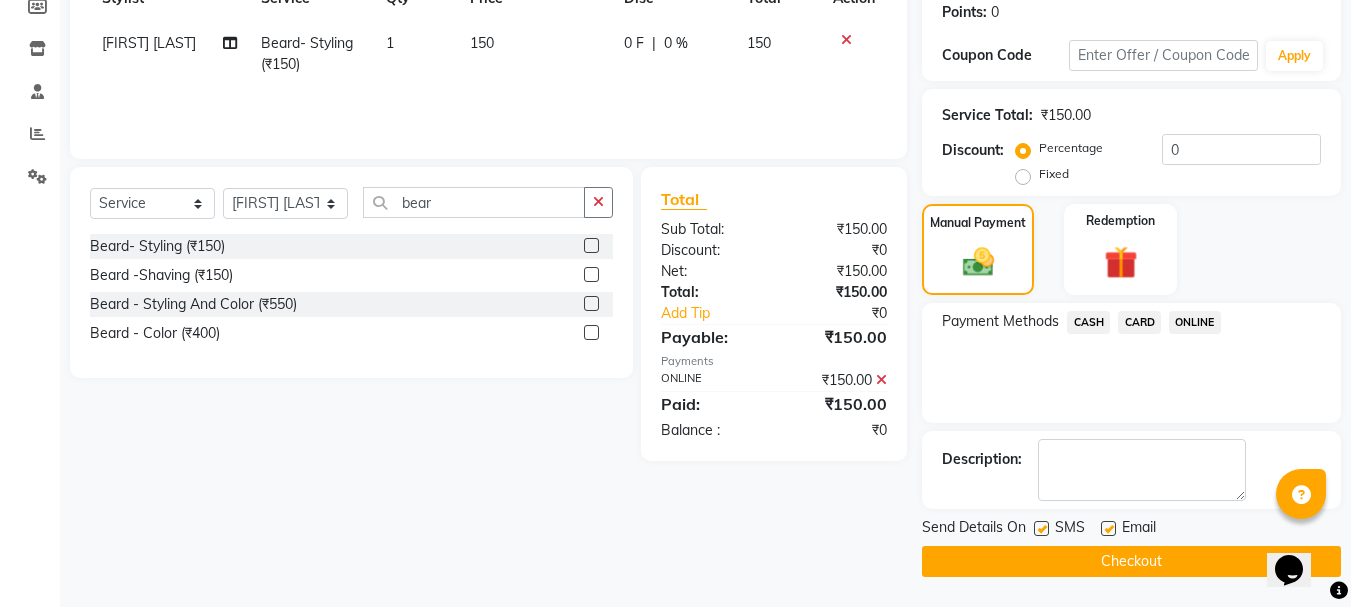 click on "Checkout" 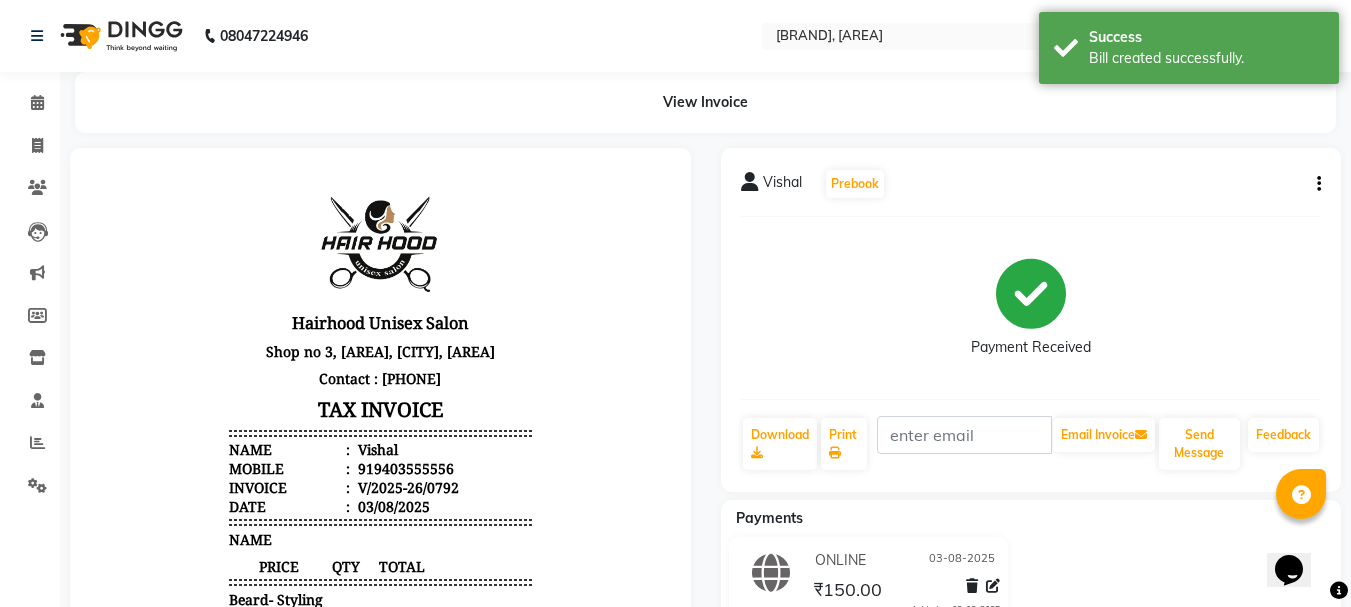 scroll, scrollTop: 0, scrollLeft: 0, axis: both 